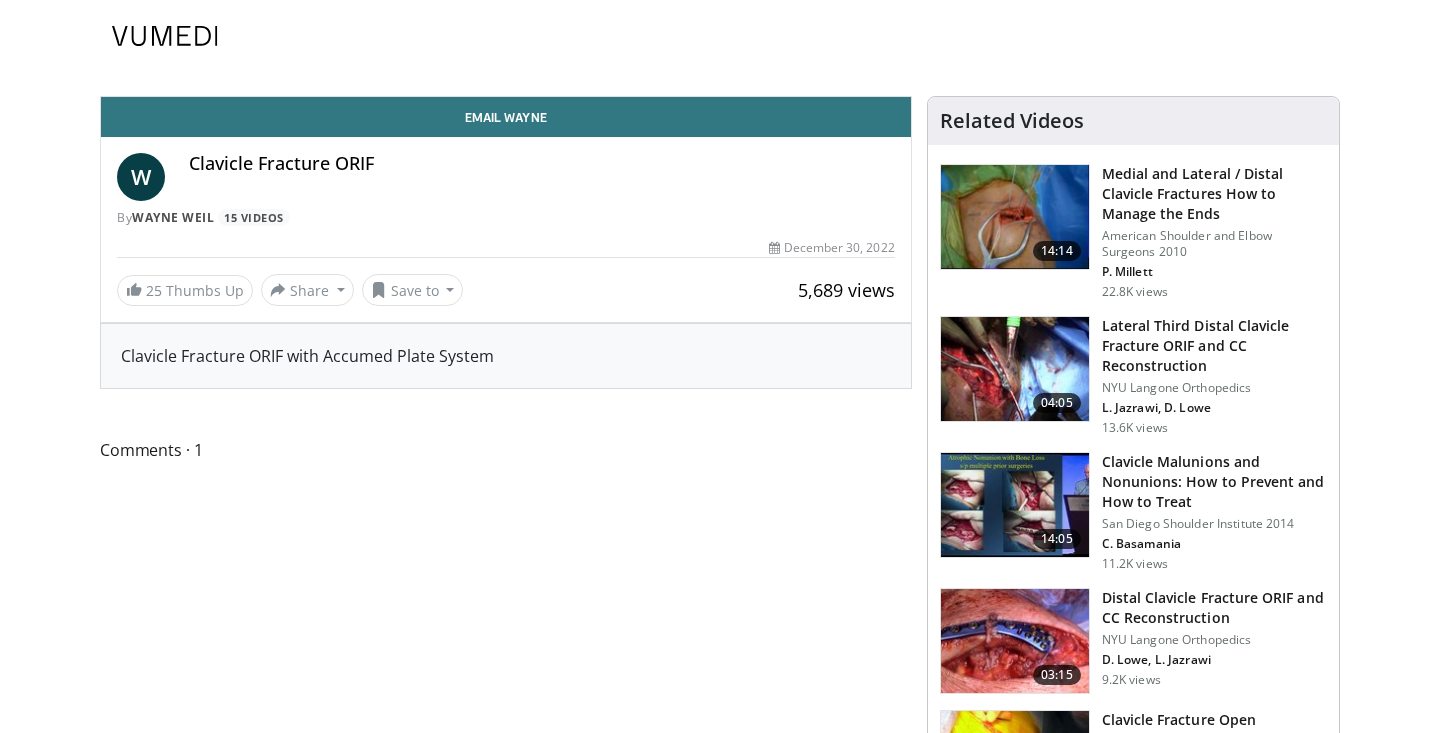 scroll, scrollTop: 0, scrollLeft: 0, axis: both 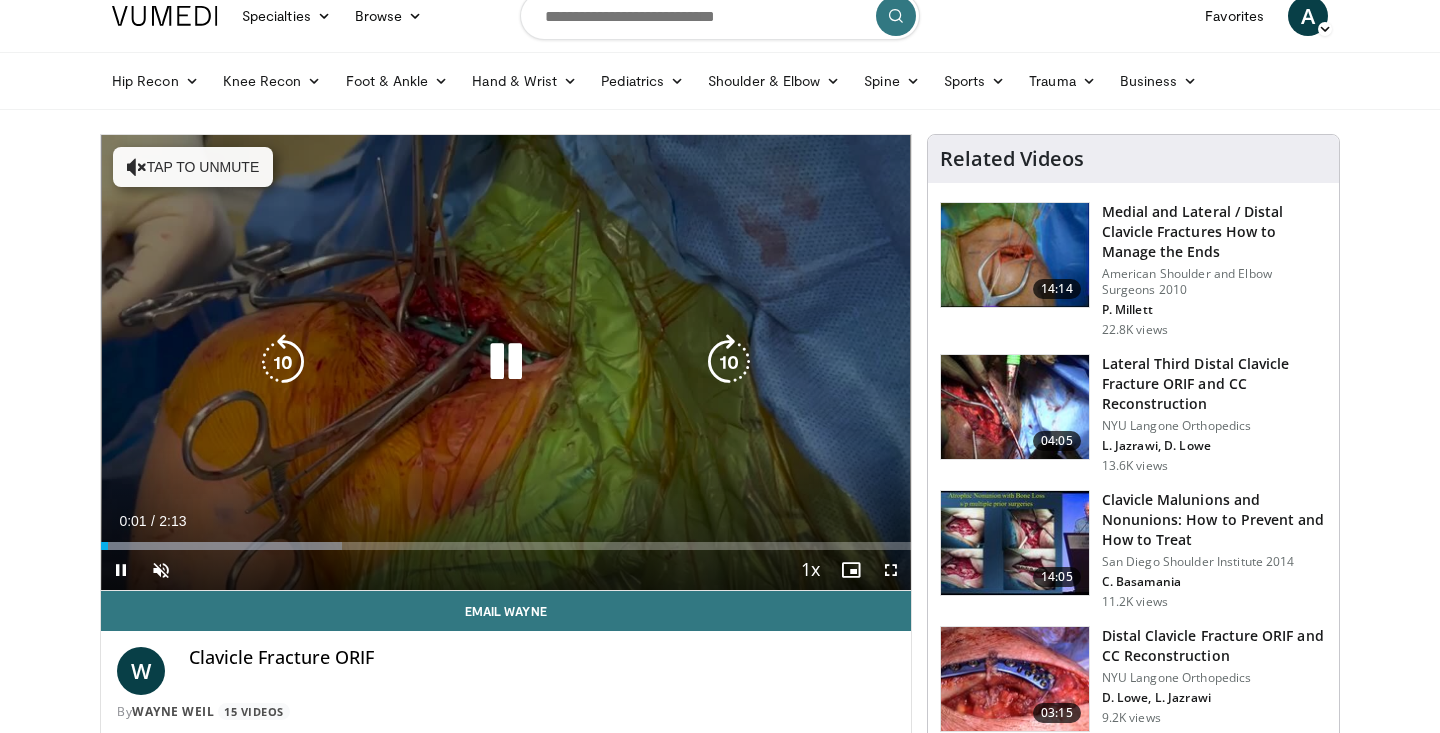 click on "Tap to unmute" at bounding box center [193, 167] 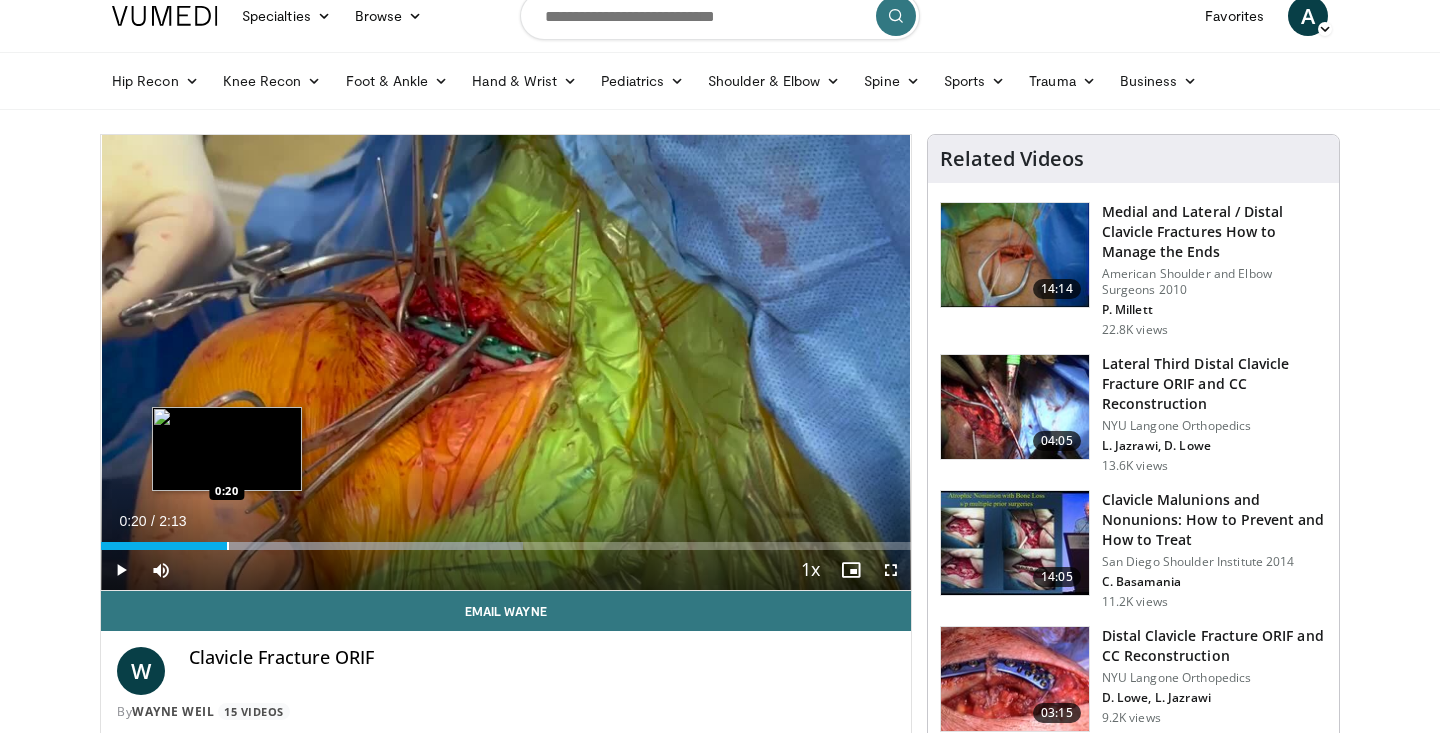 click at bounding box center (228, 546) 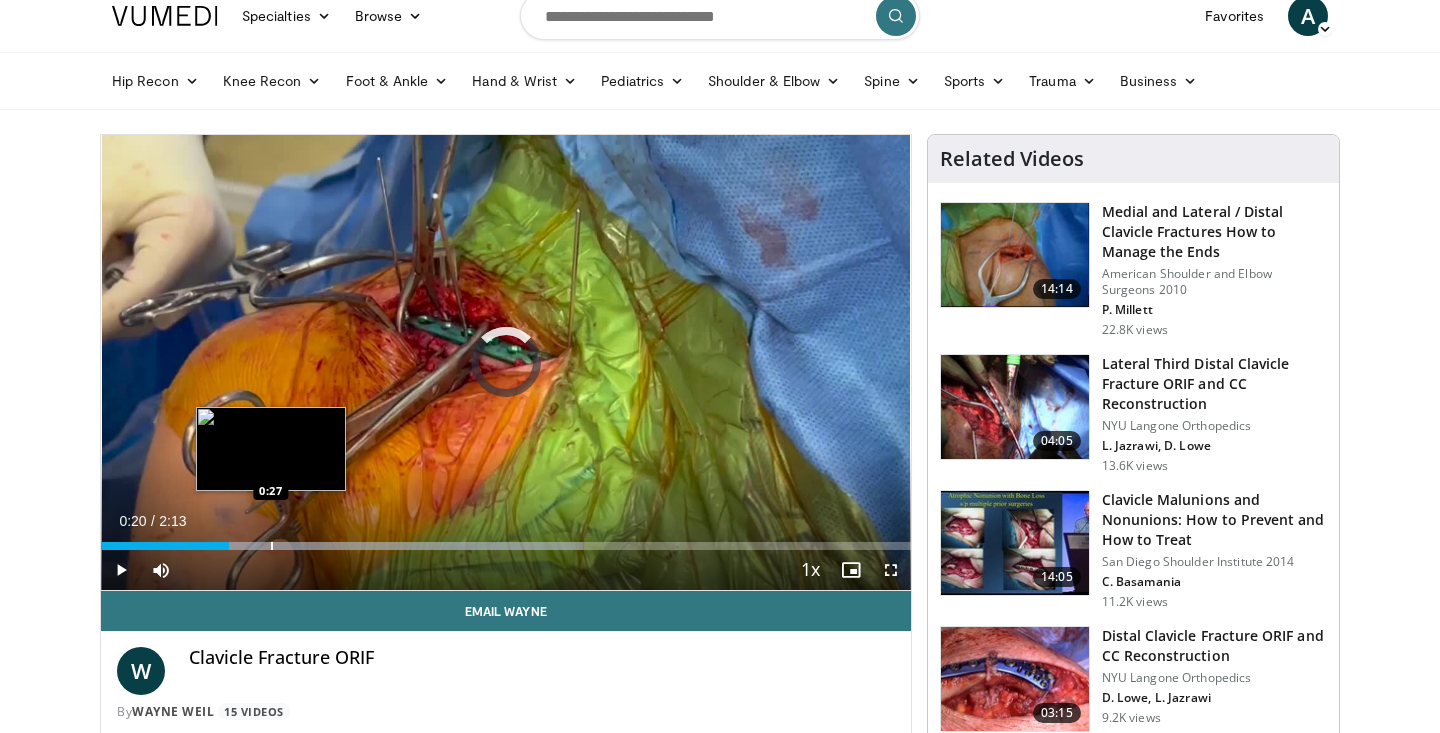 click at bounding box center (272, 546) 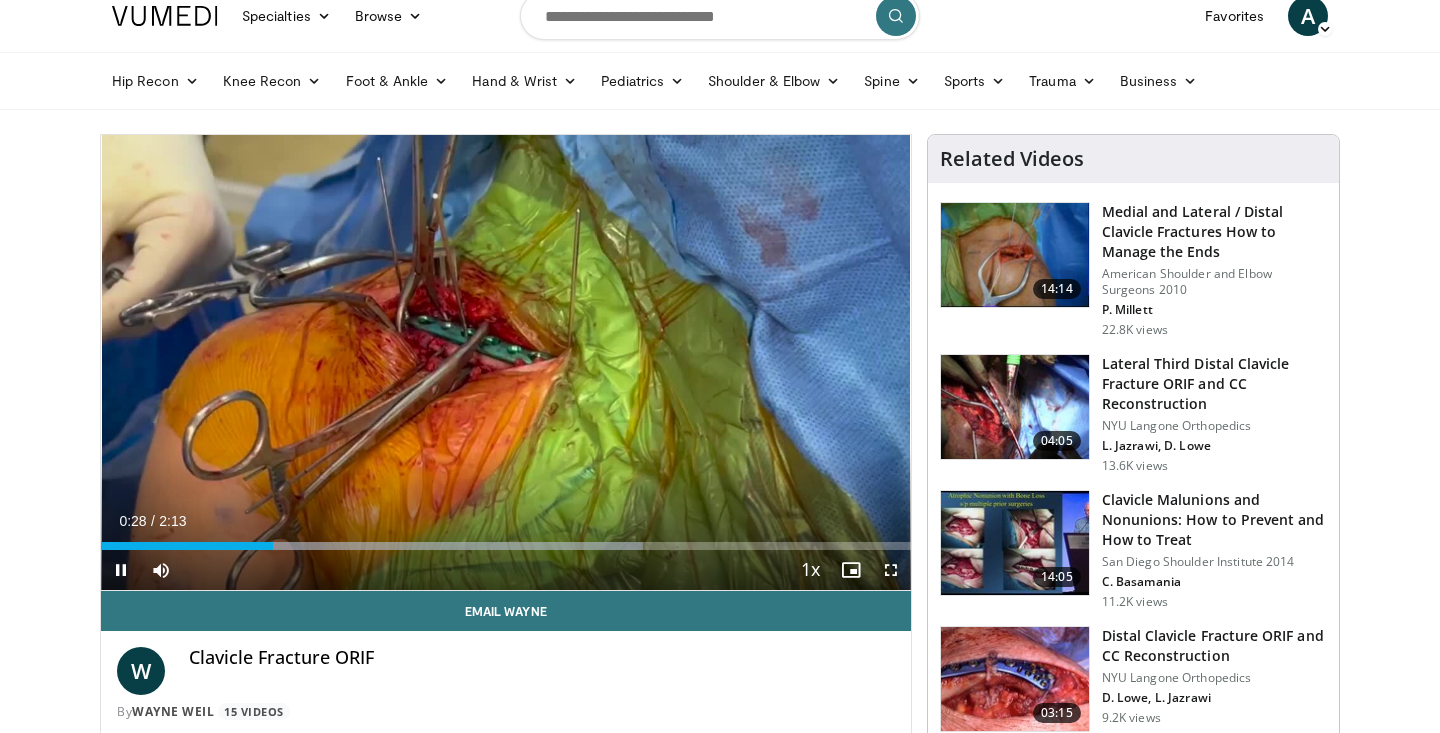 click on "Current Time  0:28 / Duration  2:13 Pause Skip Backward Skip Forward Mute Loaded :  66.98% 0:28 0:28 Stream Type  LIVE Seek to live, currently behind live LIVE   1x Playback Rate 0.5x 0.75x 1x , selected 1.25x 1.5x 1.75x 2x Chapters Chapters Descriptions descriptions off , selected Captions captions settings , opens captions settings dialog captions off , selected Audio Track en (Main) , selected Fullscreen Enable picture-in-picture mode" at bounding box center [506, 570] 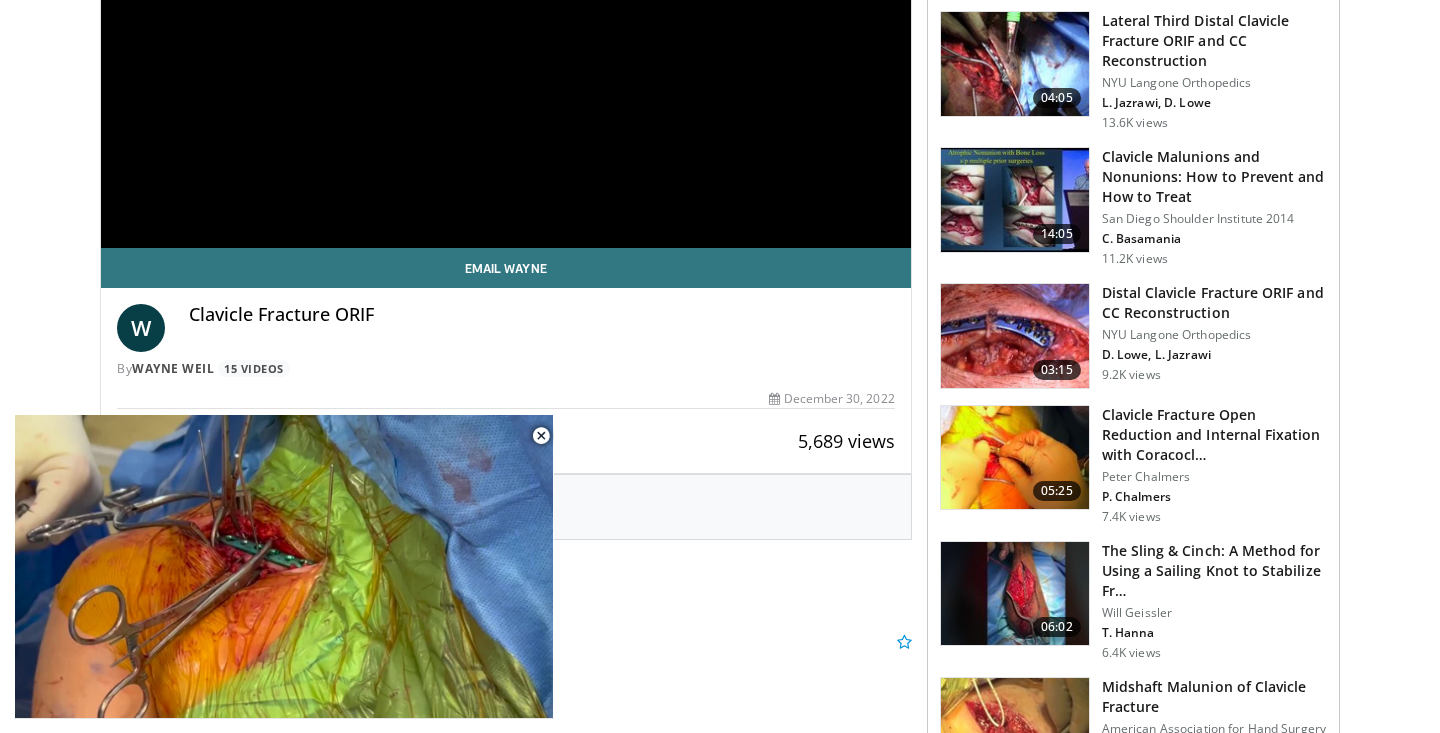 scroll, scrollTop: 375, scrollLeft: 0, axis: vertical 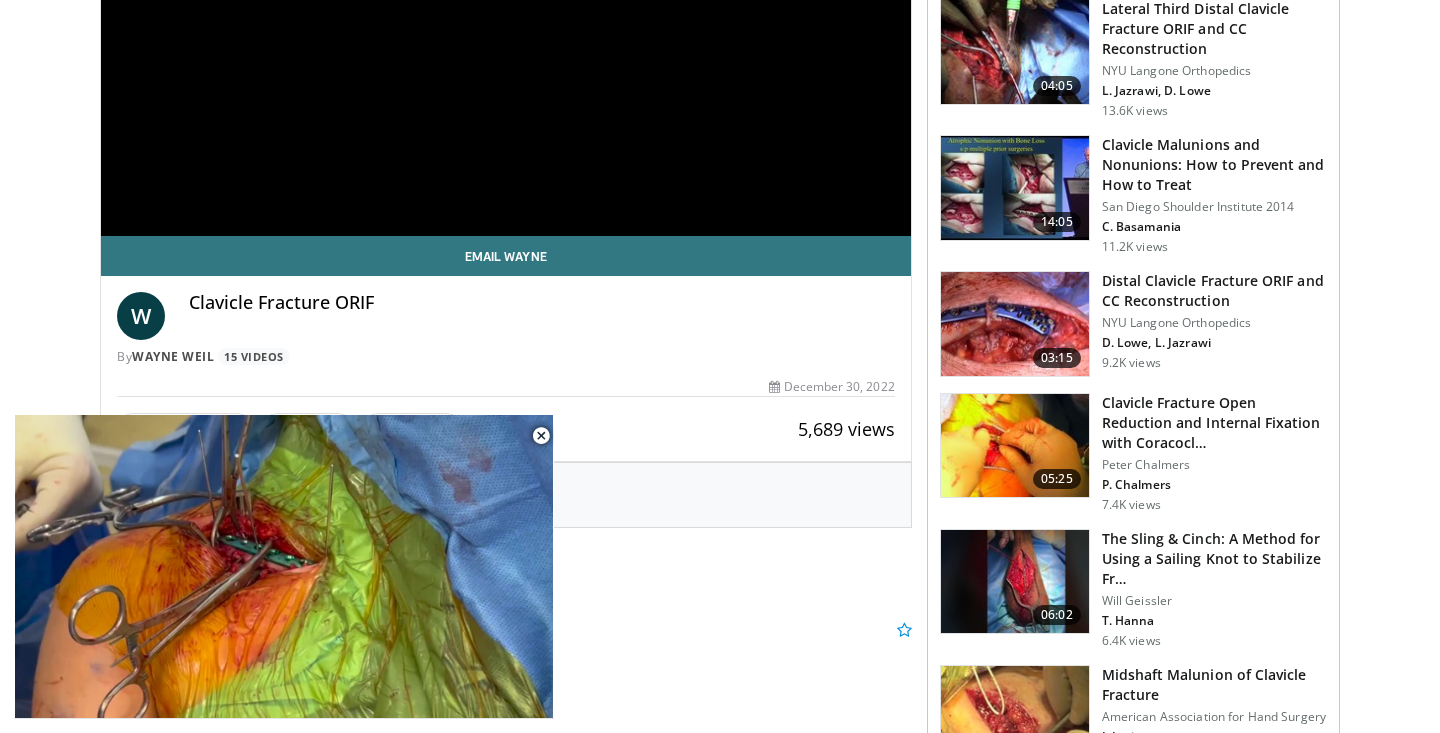 click at bounding box center [1015, 446] 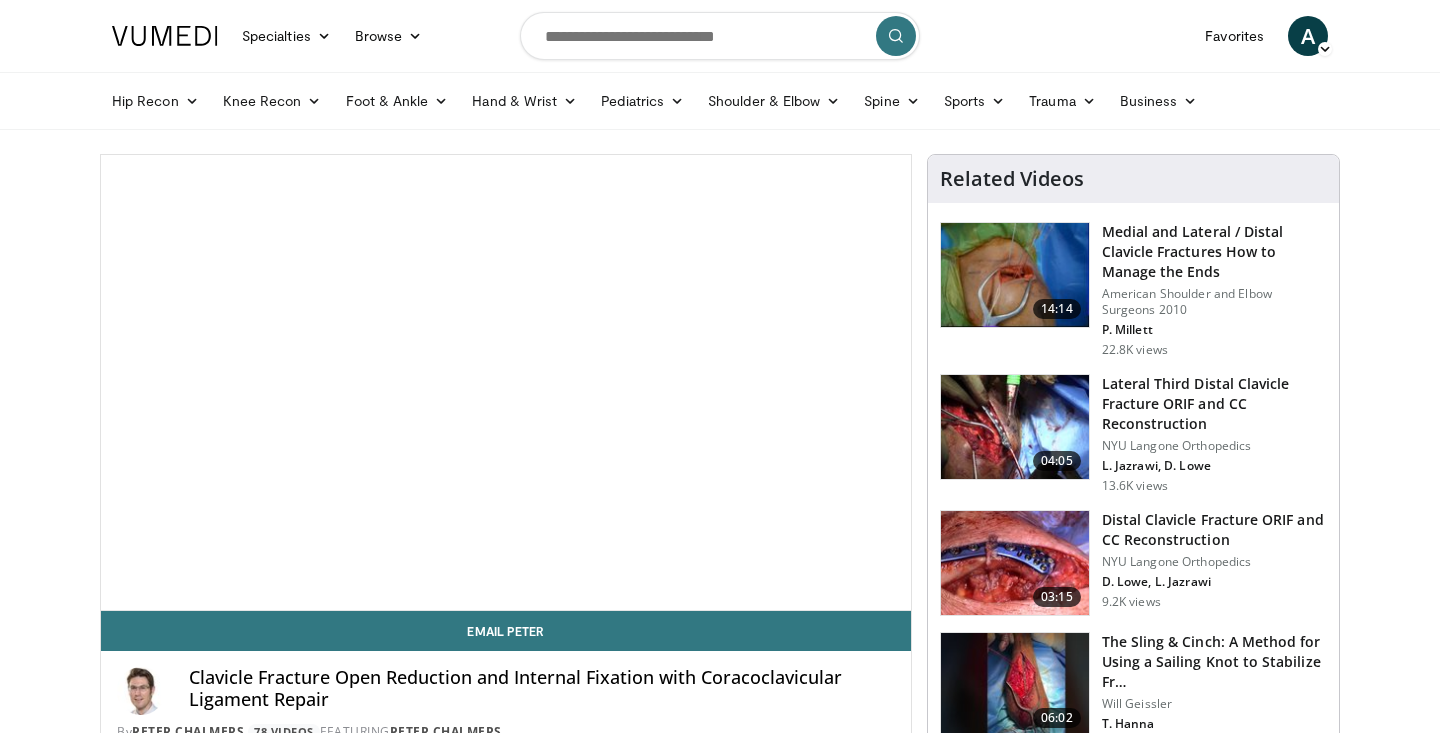 scroll, scrollTop: 0, scrollLeft: 0, axis: both 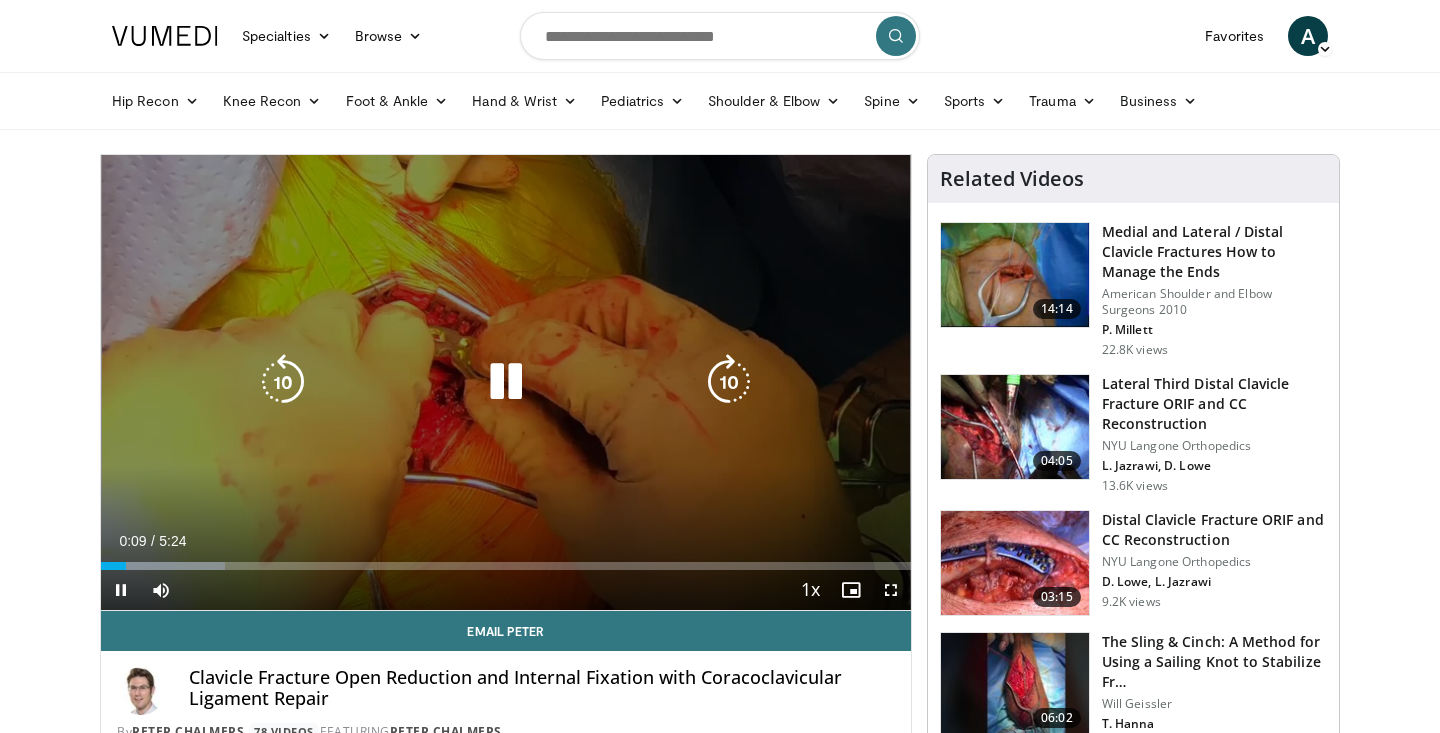 click on "10 seconds
Tap to unmute" at bounding box center [506, 382] 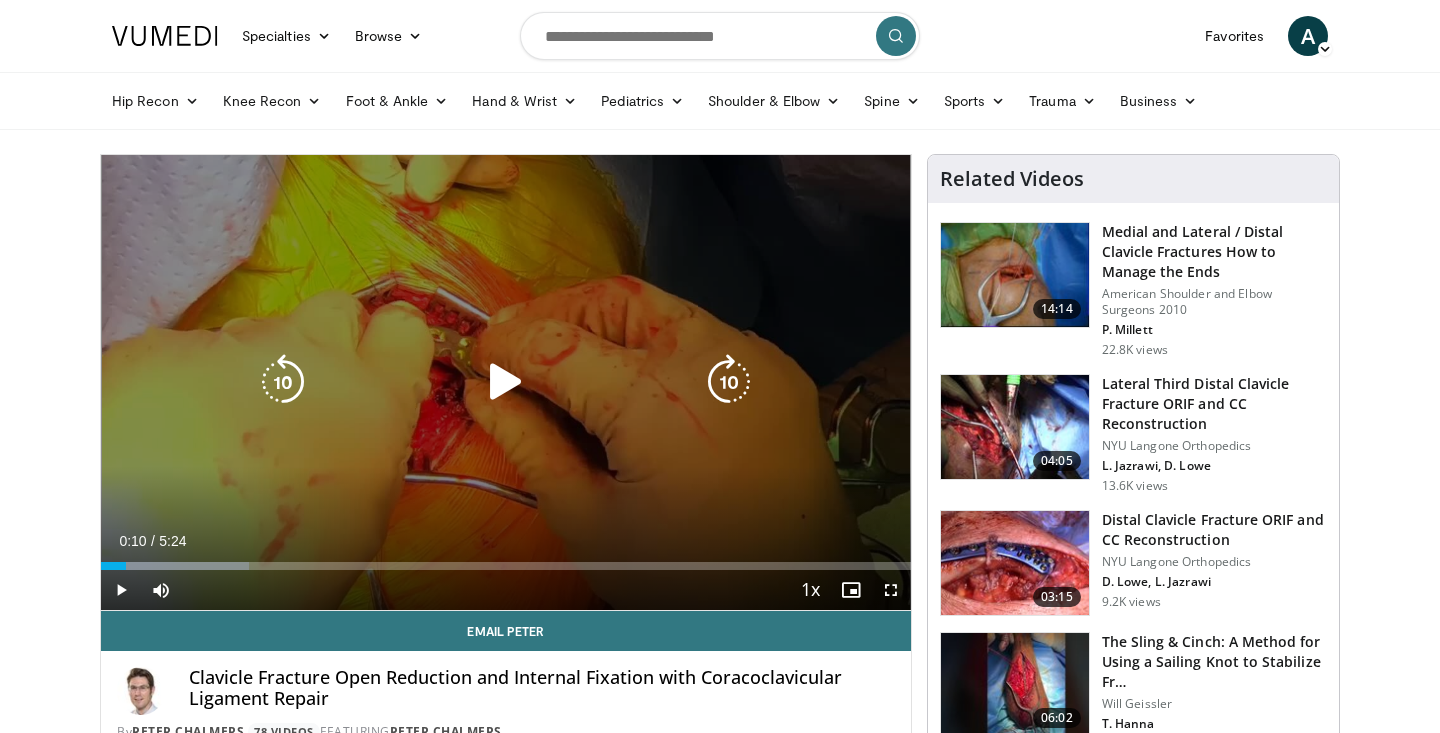 click on "10 seconds
Tap to unmute" at bounding box center [506, 382] 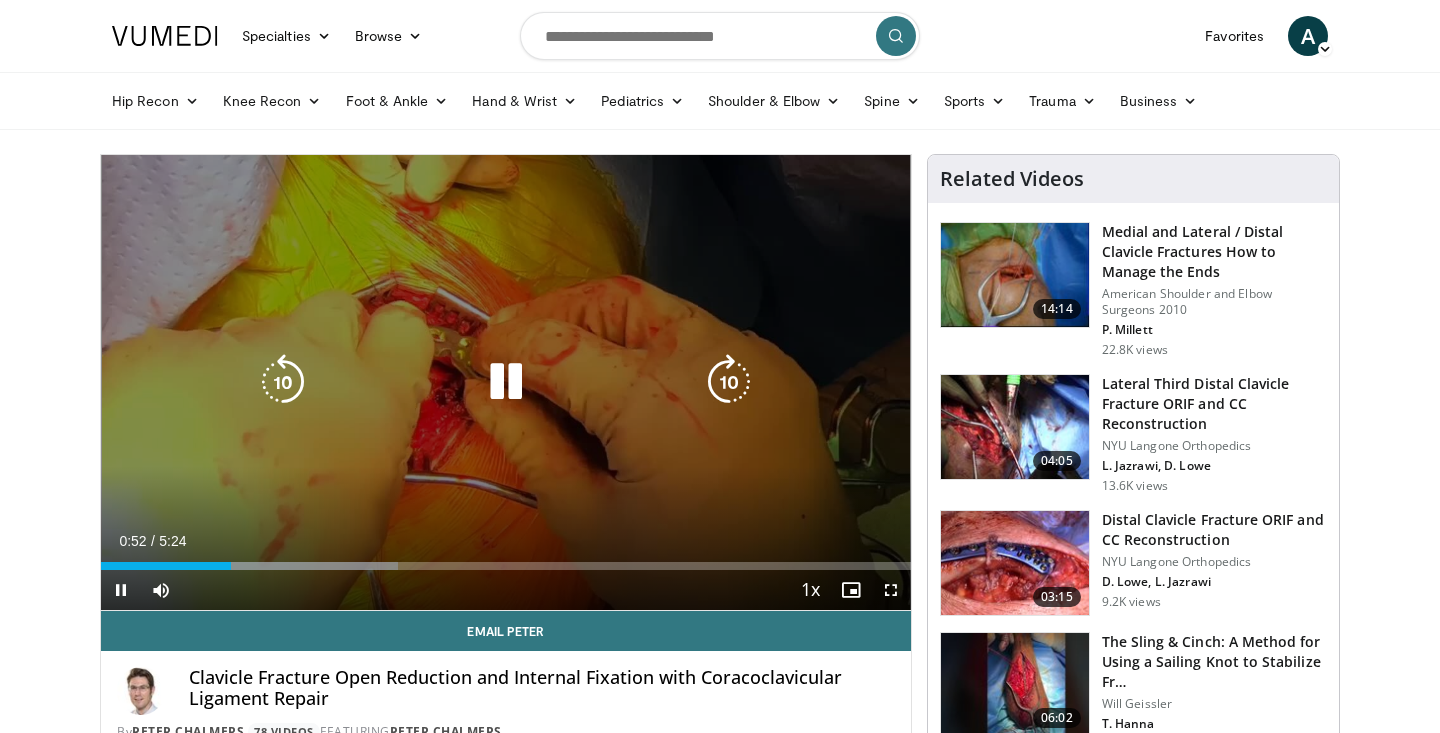 click at bounding box center [506, 382] 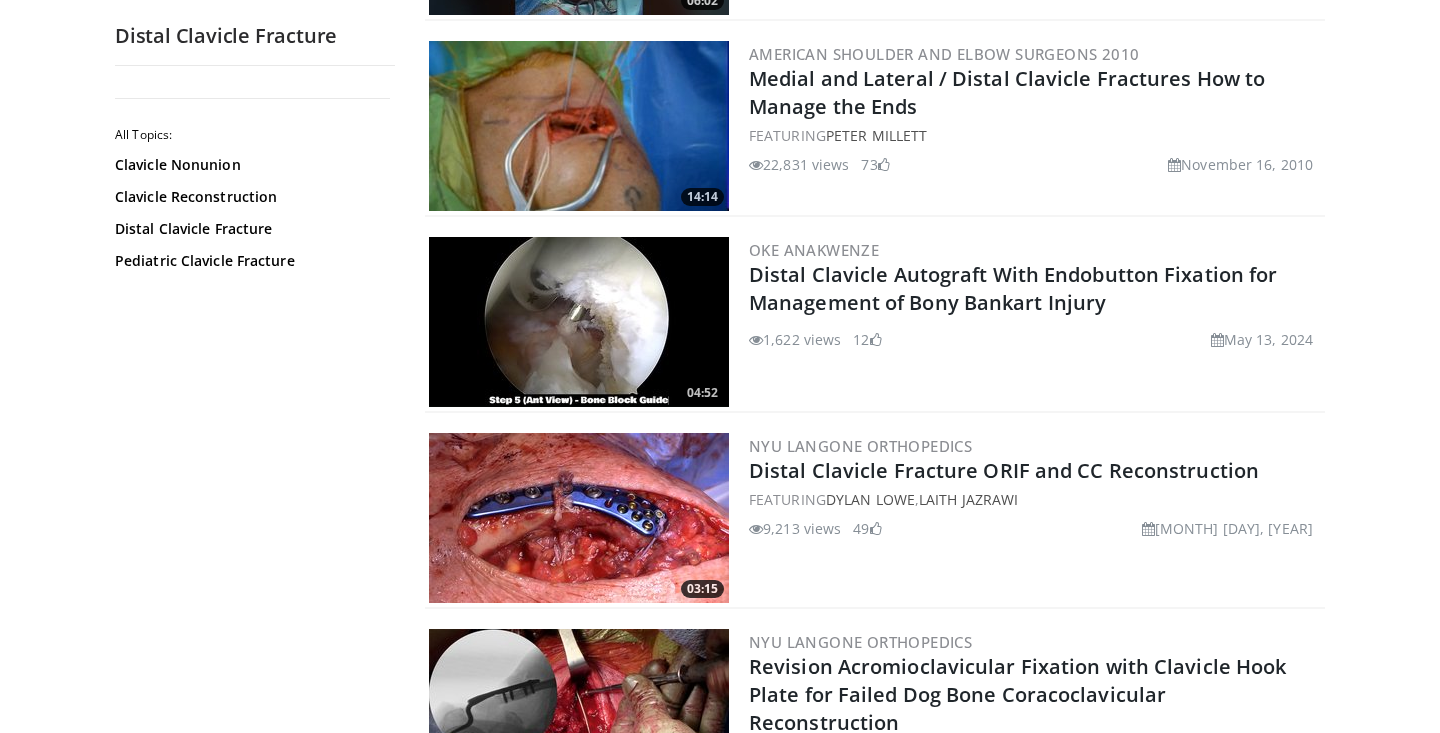 scroll, scrollTop: 0, scrollLeft: 0, axis: both 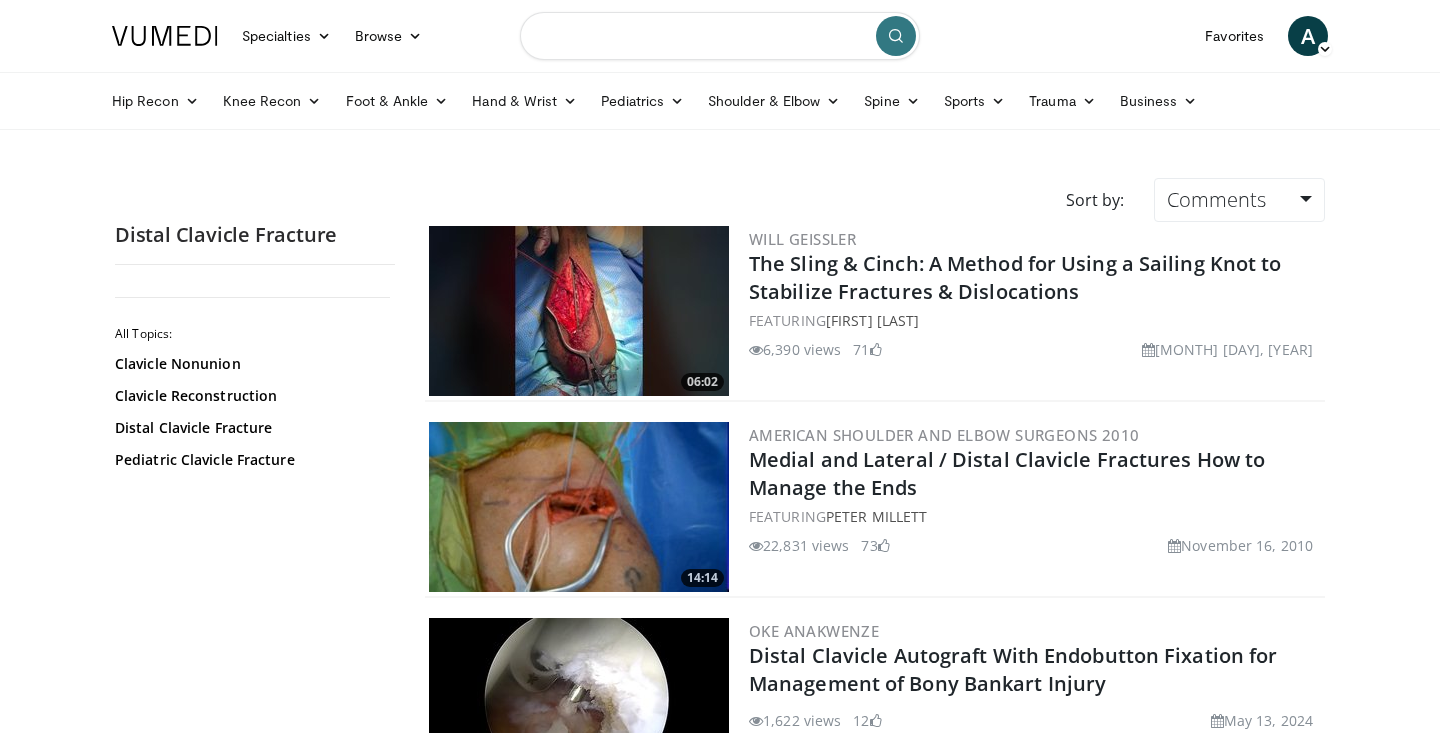 click at bounding box center [720, 36] 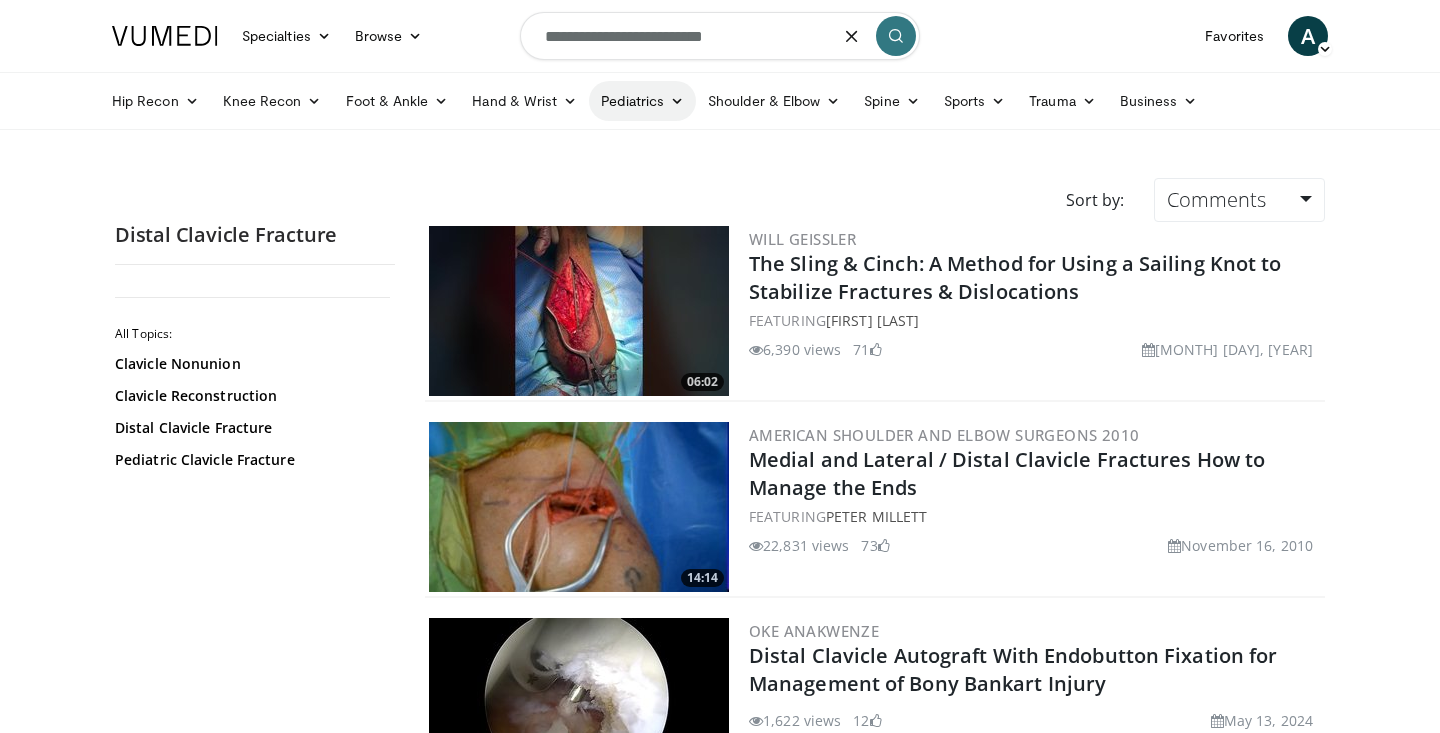 type on "**********" 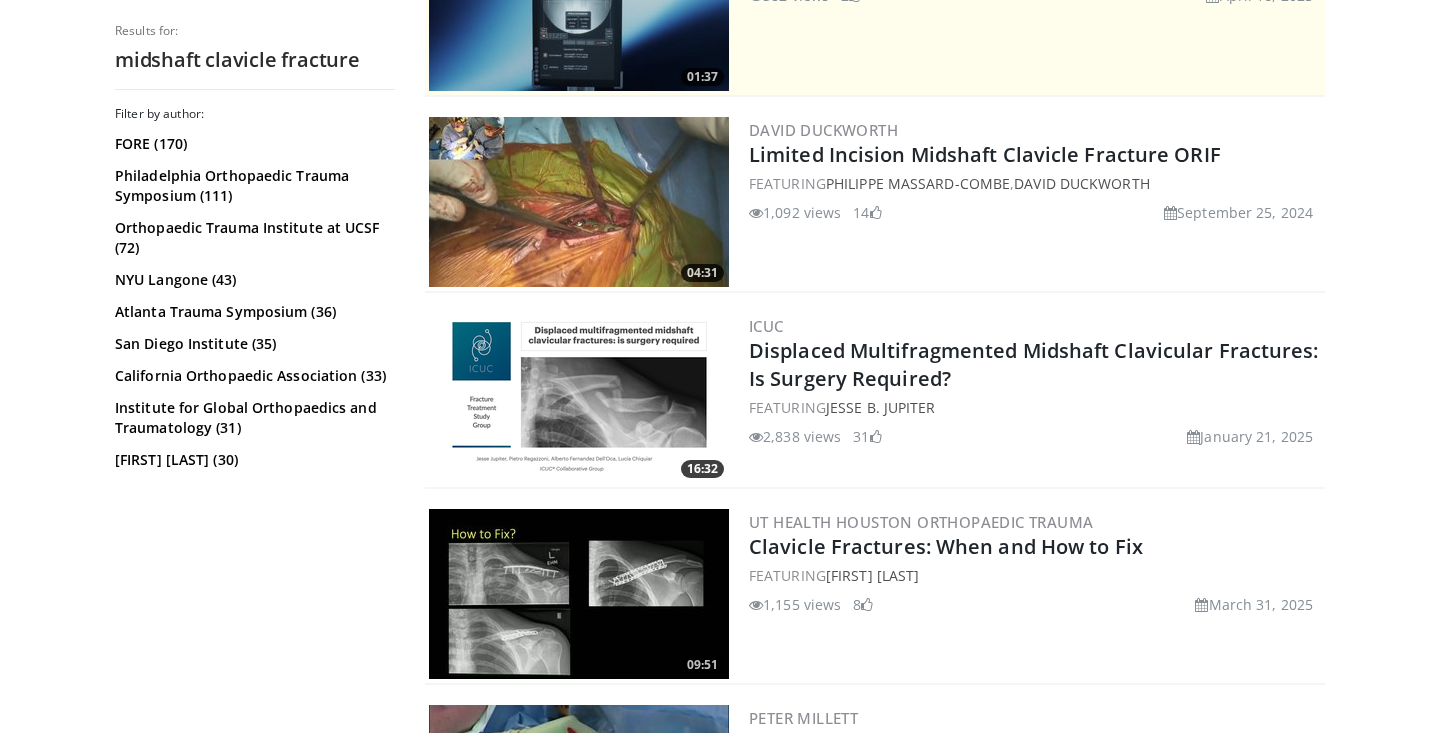 scroll, scrollTop: 505, scrollLeft: 0, axis: vertical 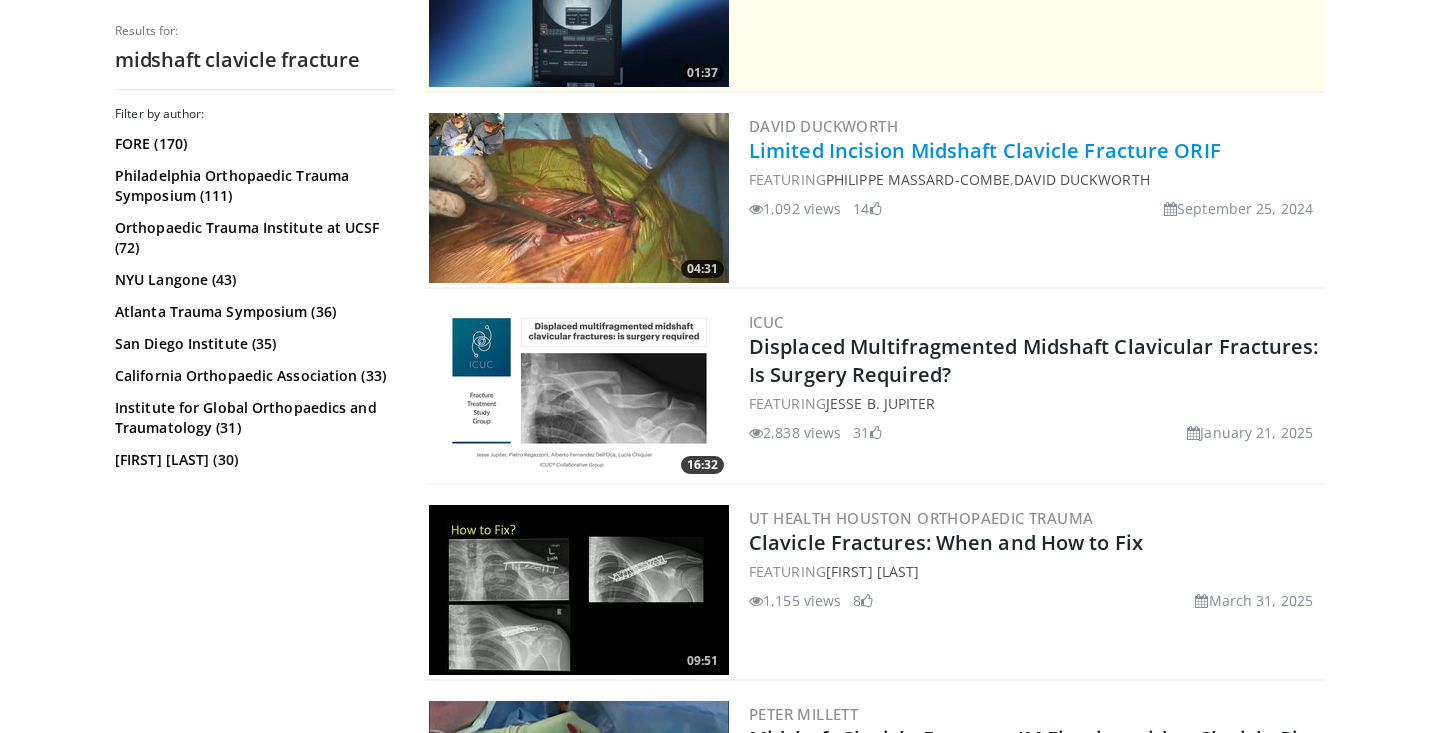 click on "Limited Incision Midshaft Clavicle Fracture ORIF" at bounding box center (985, 150) 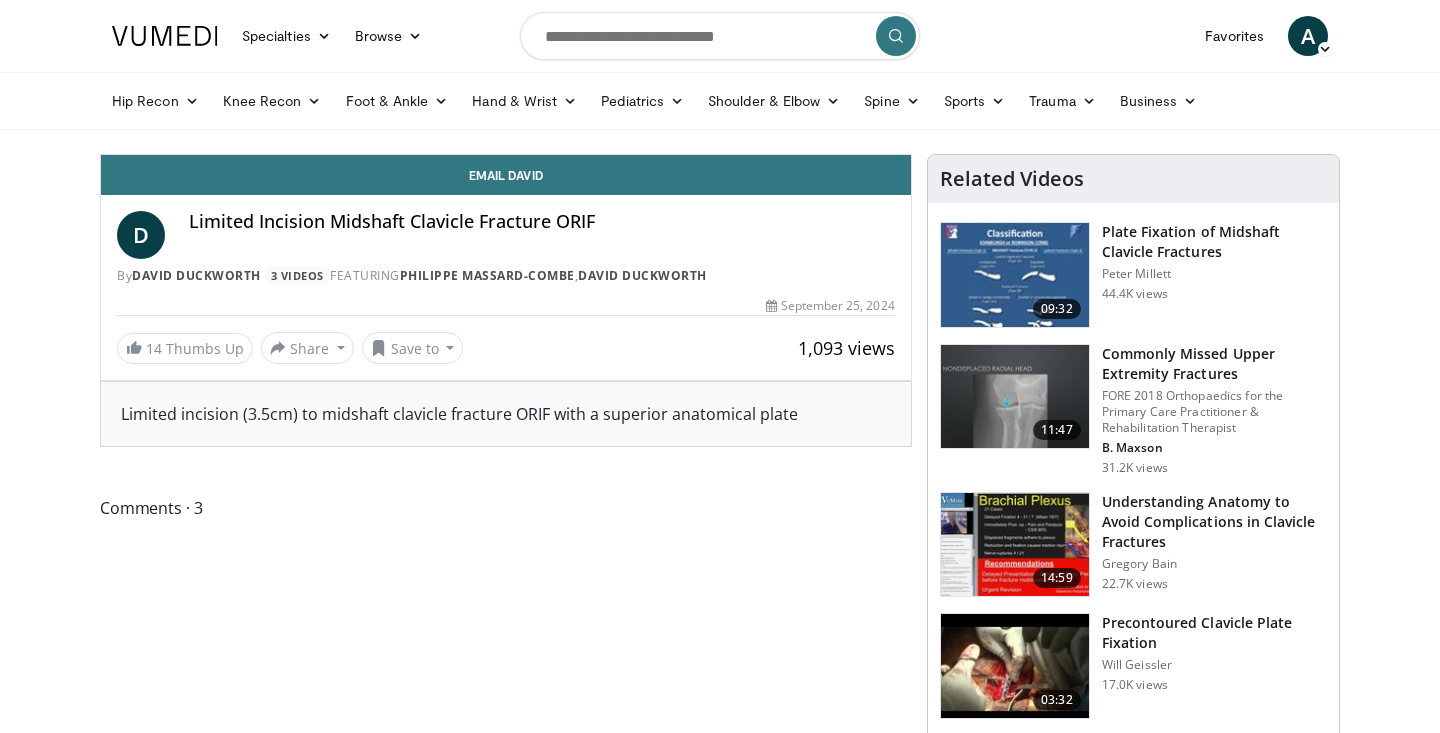 scroll, scrollTop: 0, scrollLeft: 0, axis: both 